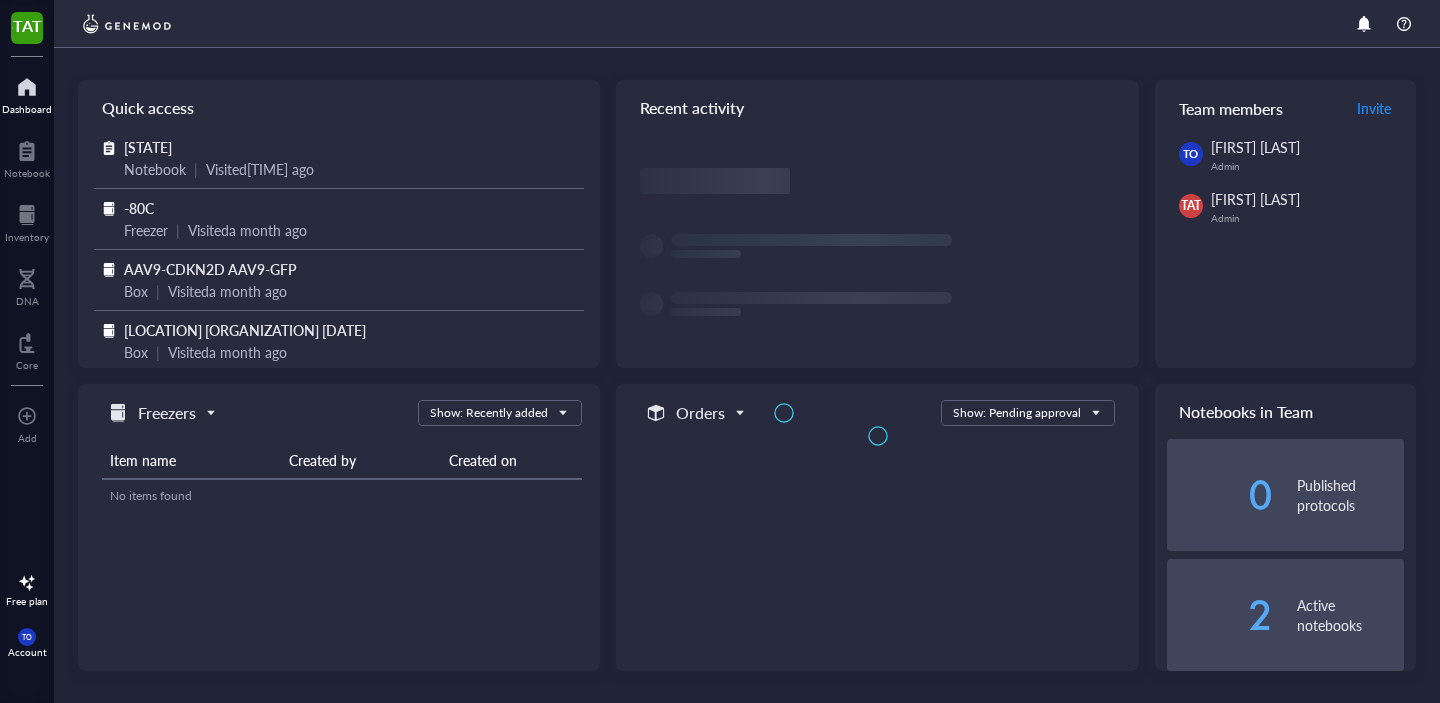 scroll, scrollTop: 0, scrollLeft: 0, axis: both 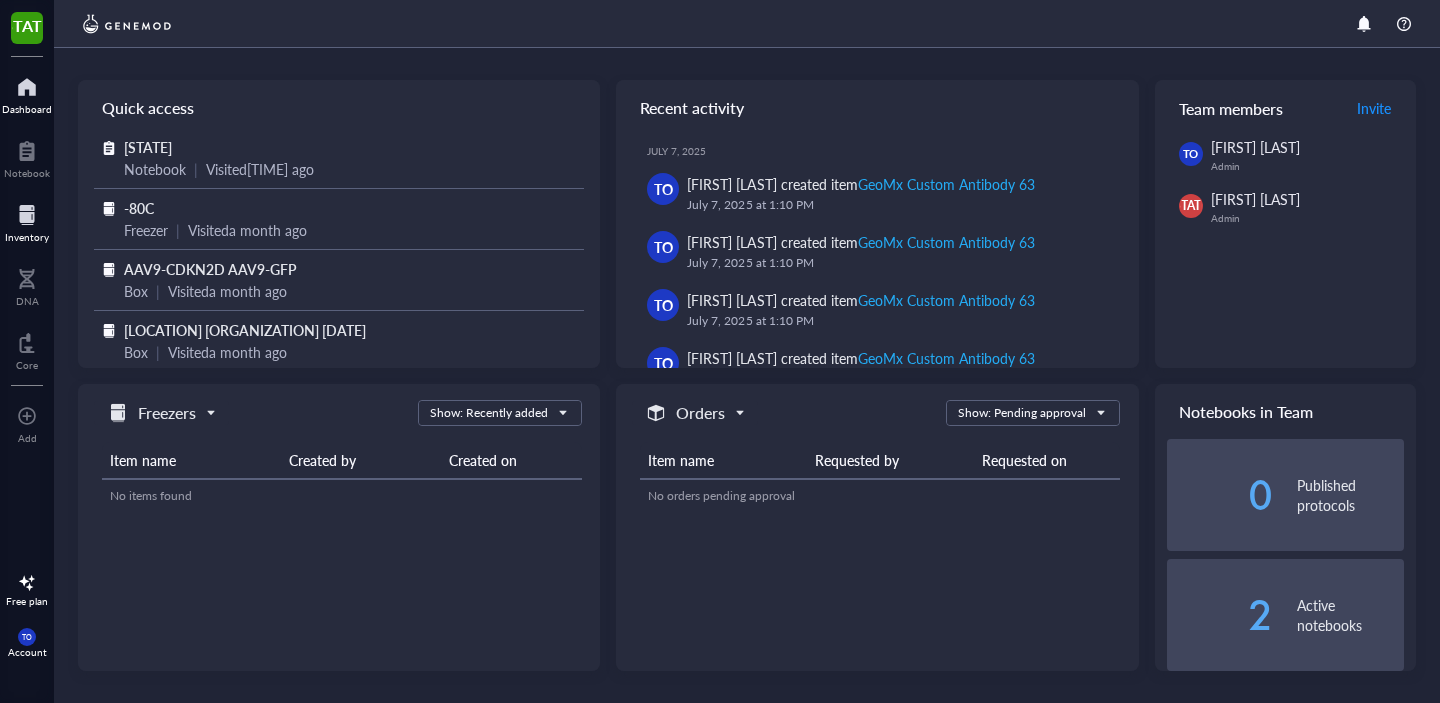 click at bounding box center (27, 215) 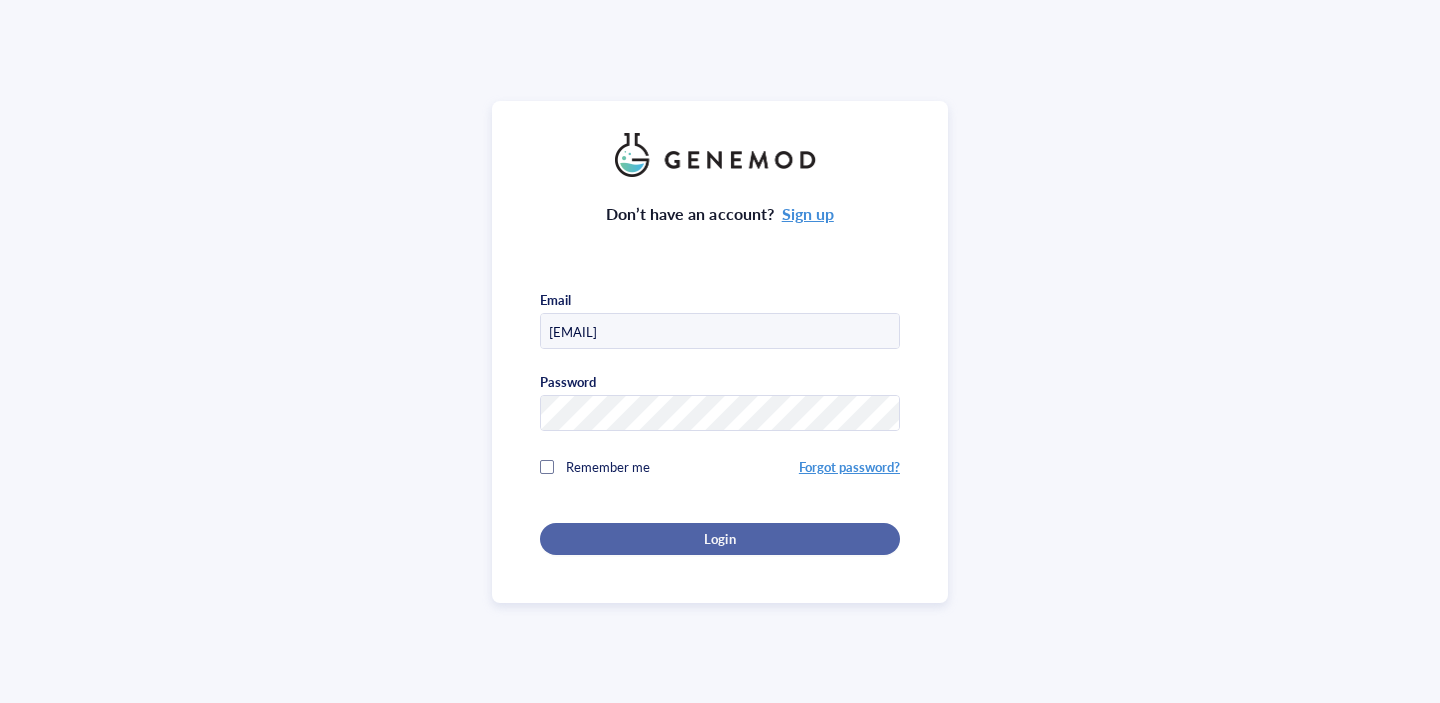 click on "Login" at bounding box center [720, 539] 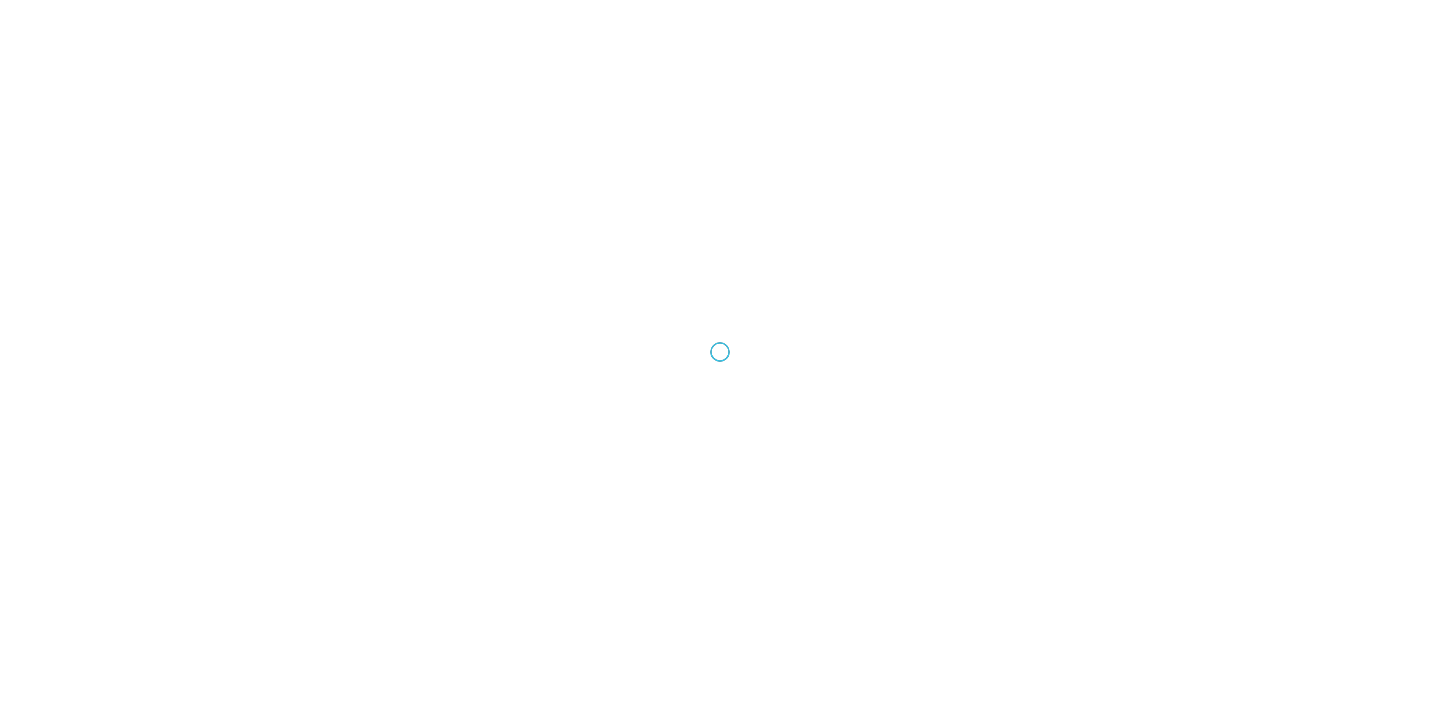 scroll, scrollTop: 0, scrollLeft: 0, axis: both 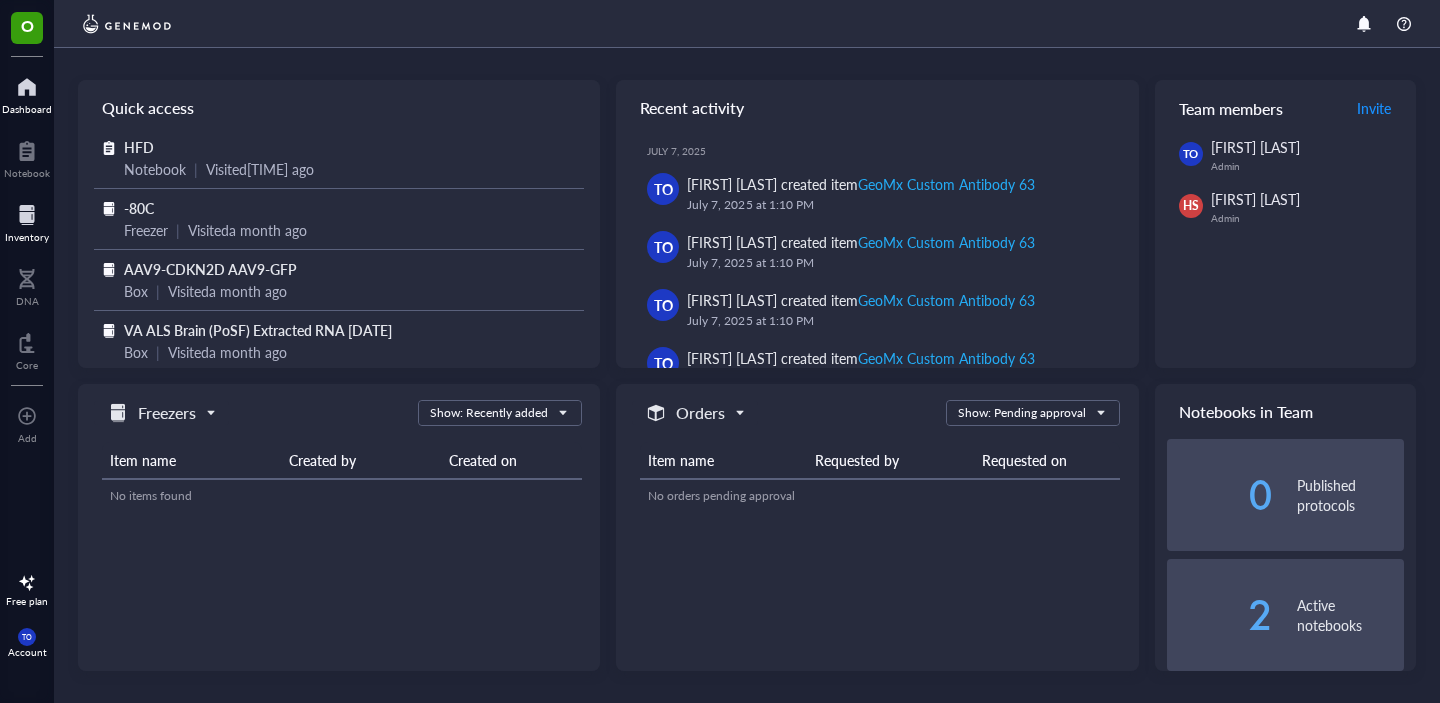 click on "Inventory" at bounding box center (27, 237) 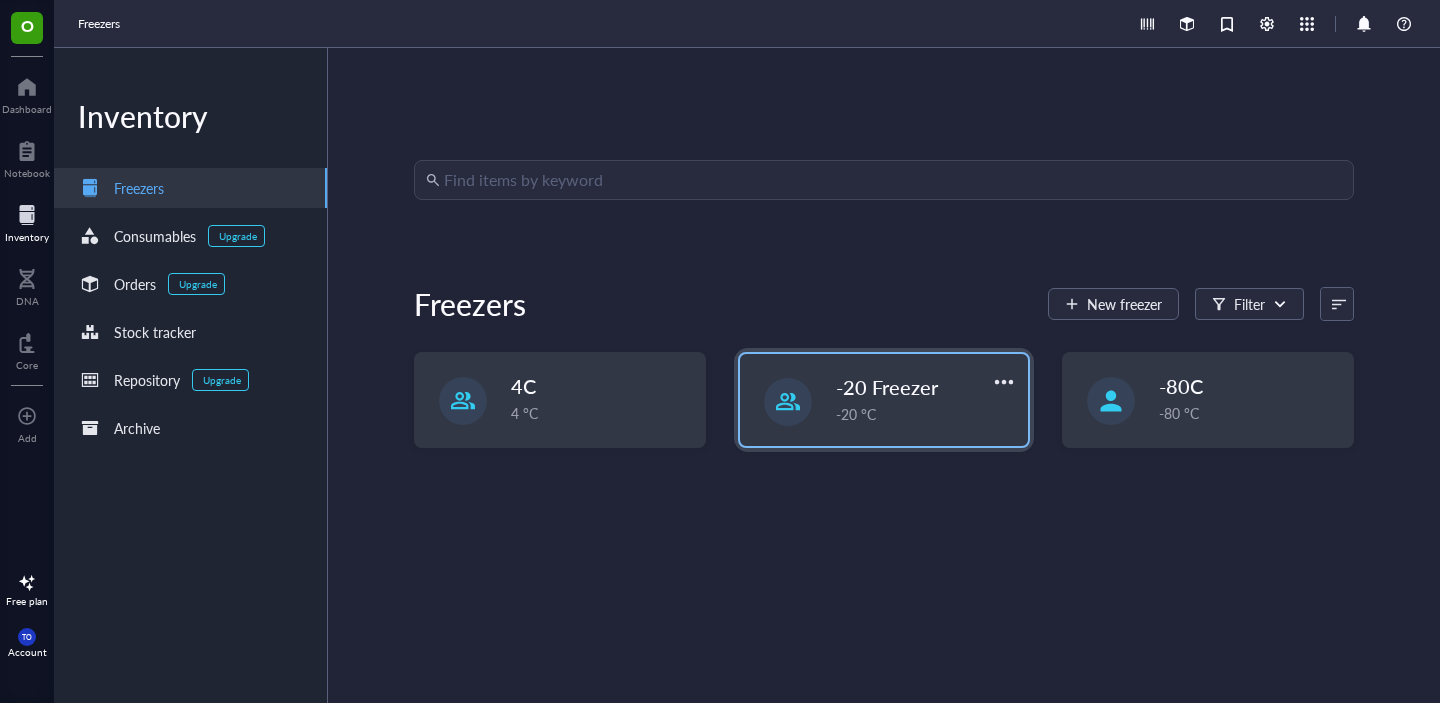 click on "-20 Freezer" at bounding box center (887, 387) 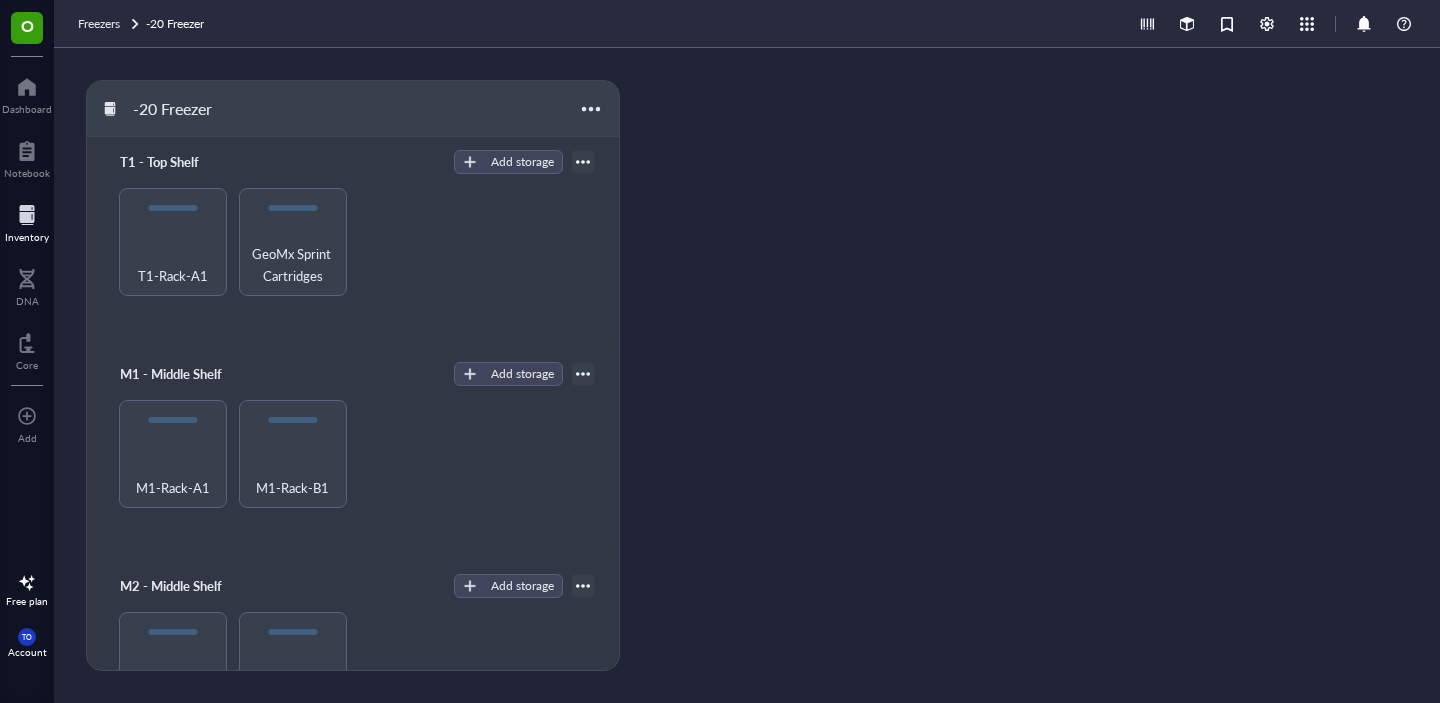 scroll, scrollTop: 0, scrollLeft: 0, axis: both 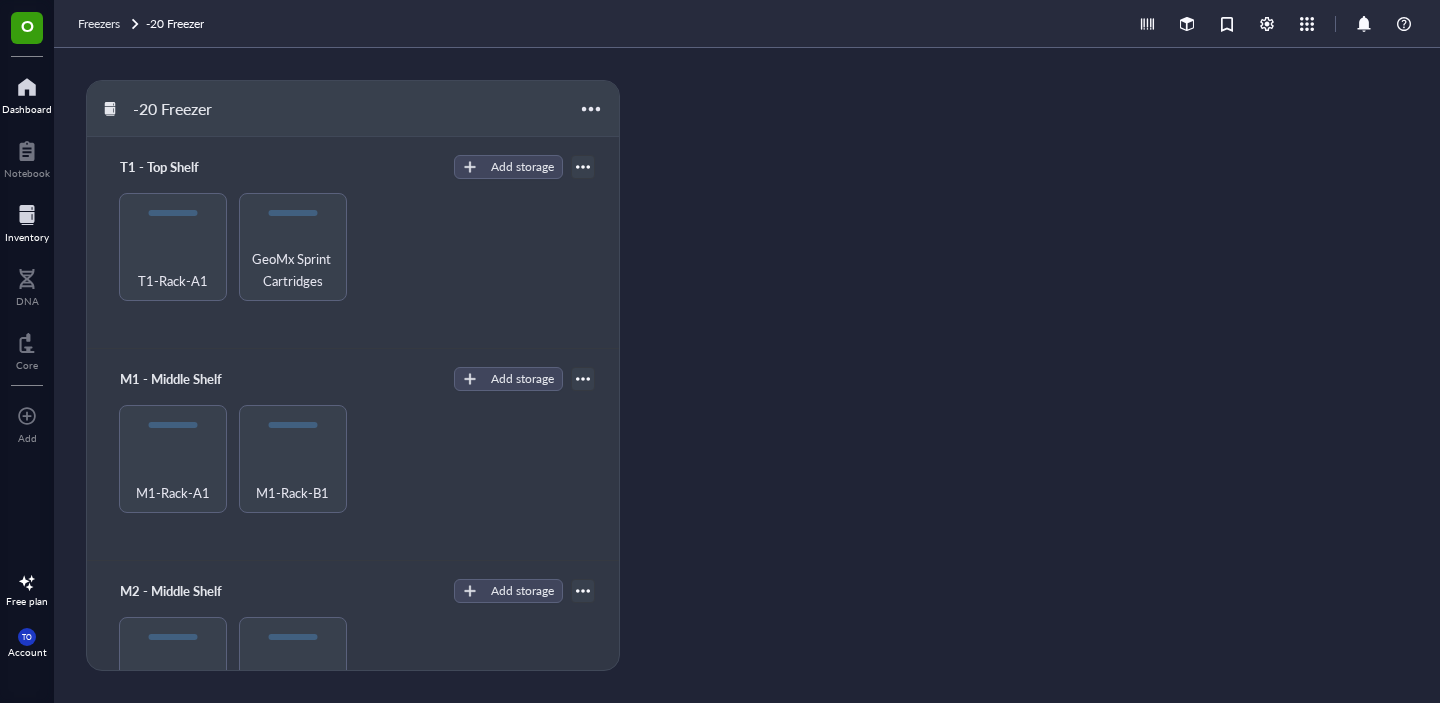 click on "Dashboard" at bounding box center [27, 93] 